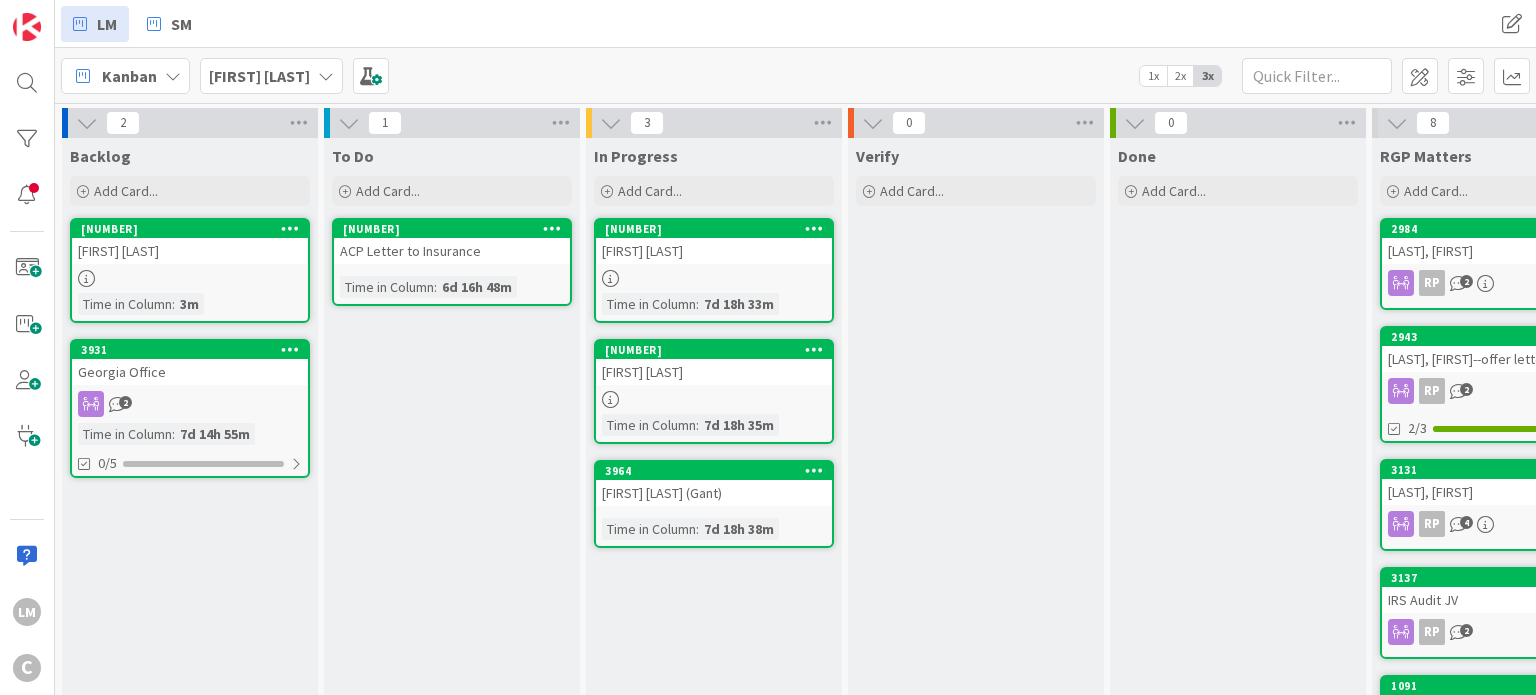 scroll, scrollTop: 0, scrollLeft: 0, axis: both 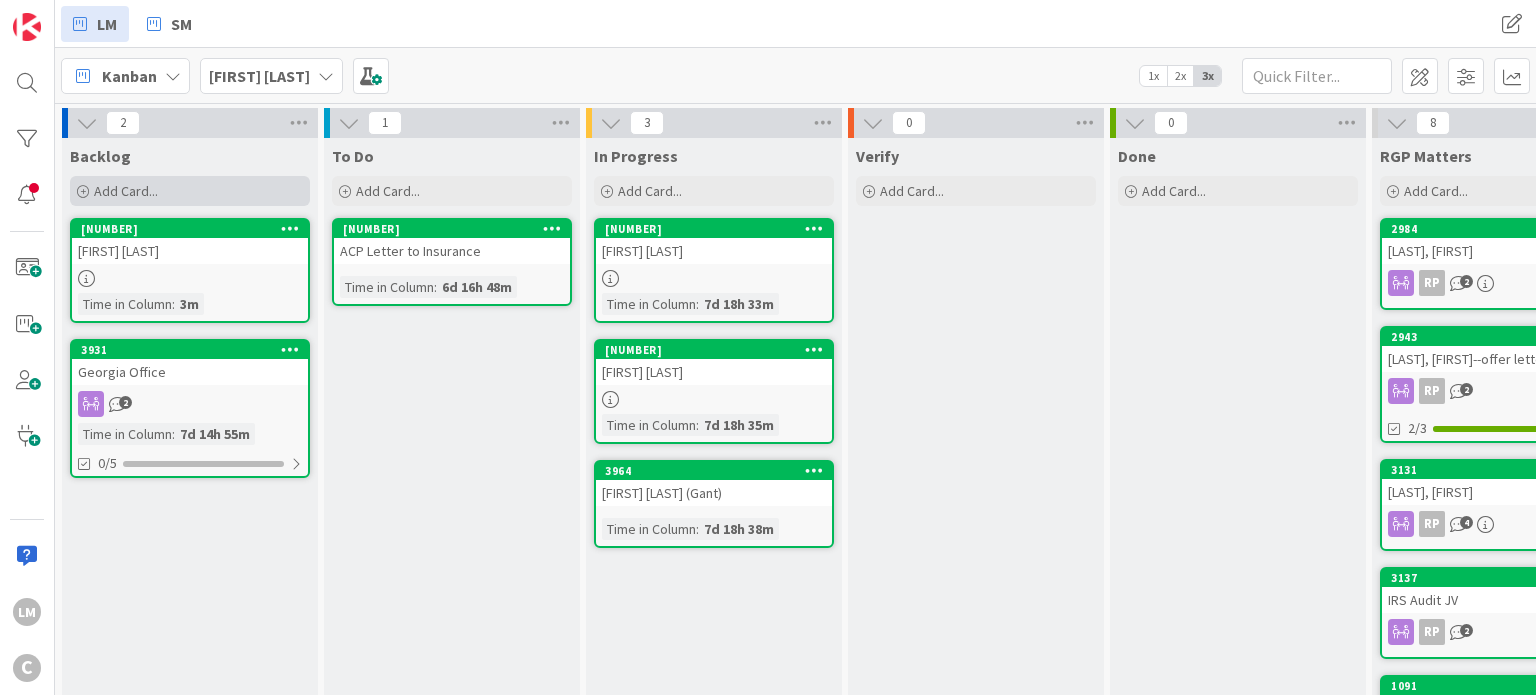 click on "Add Card..." at bounding box center [126, 191] 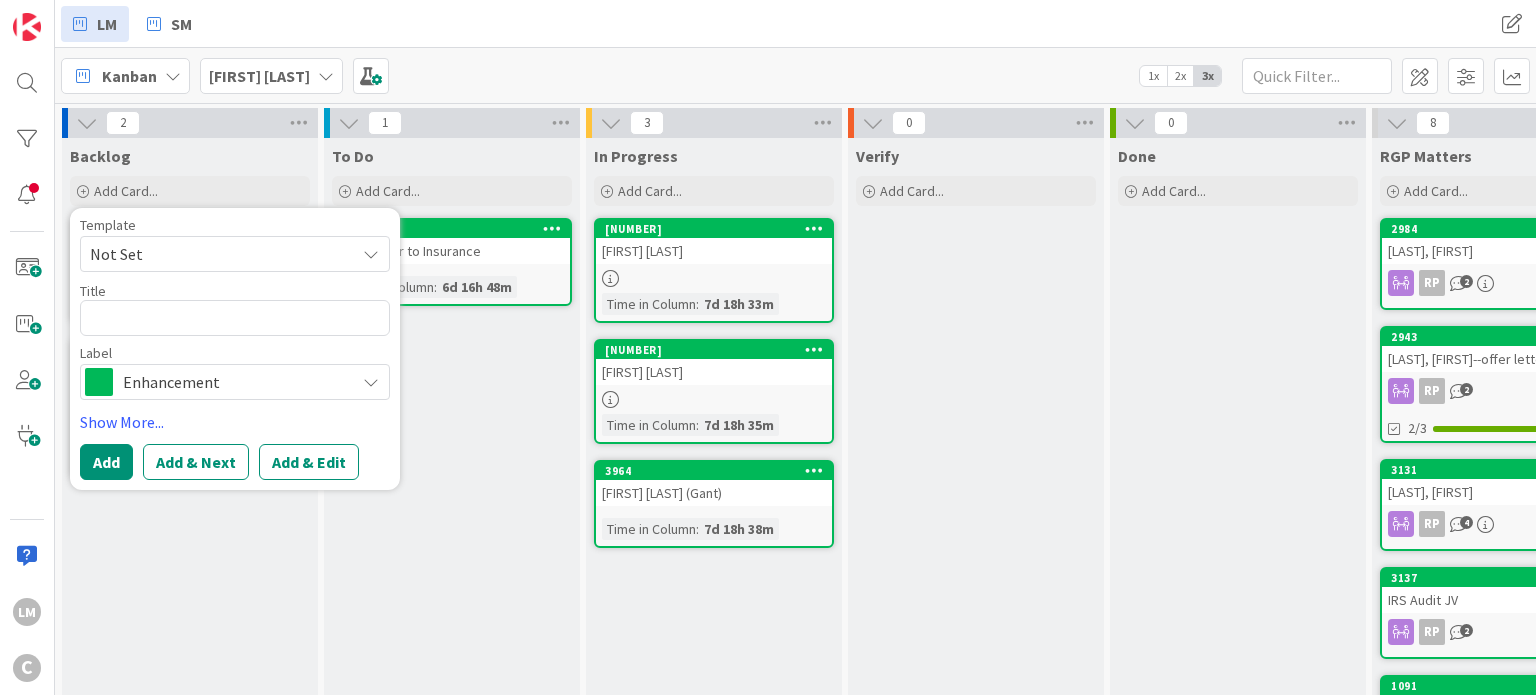 type on "x" 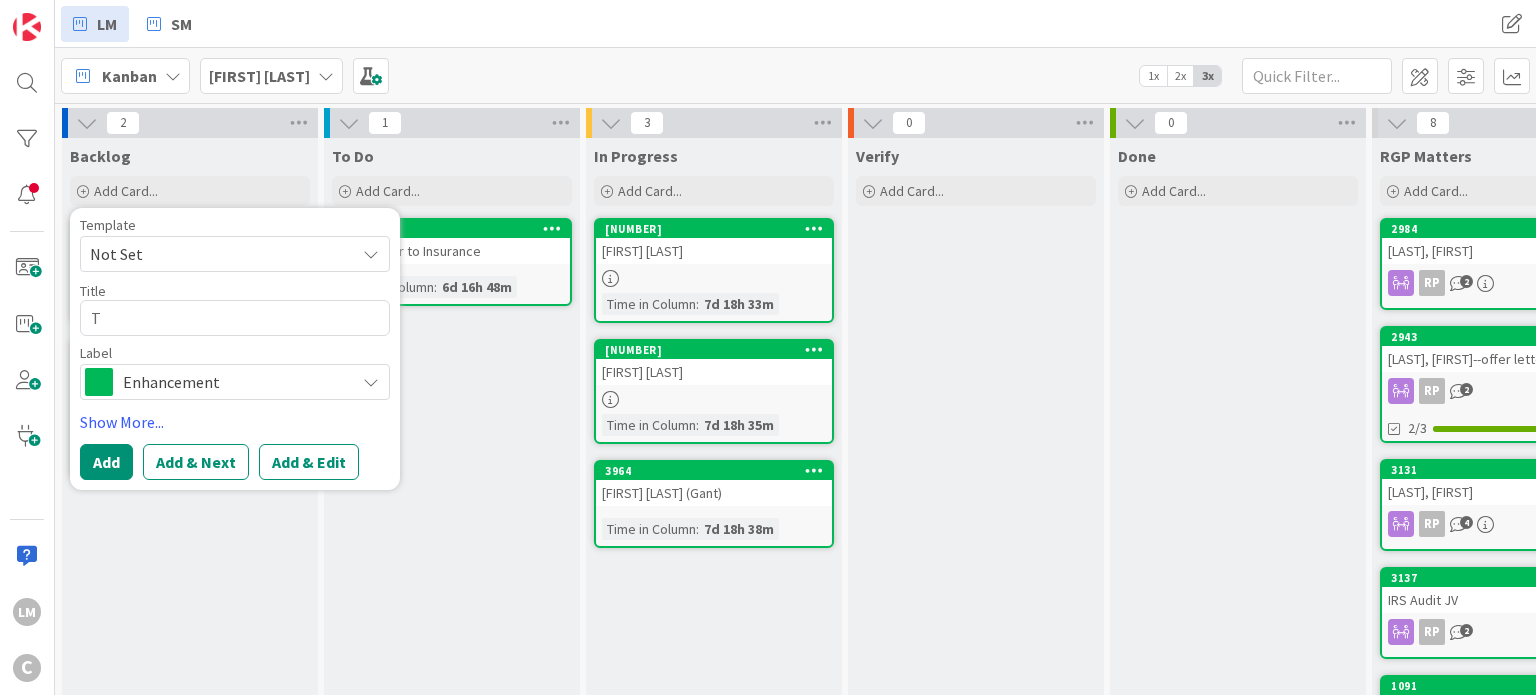 type on "x" 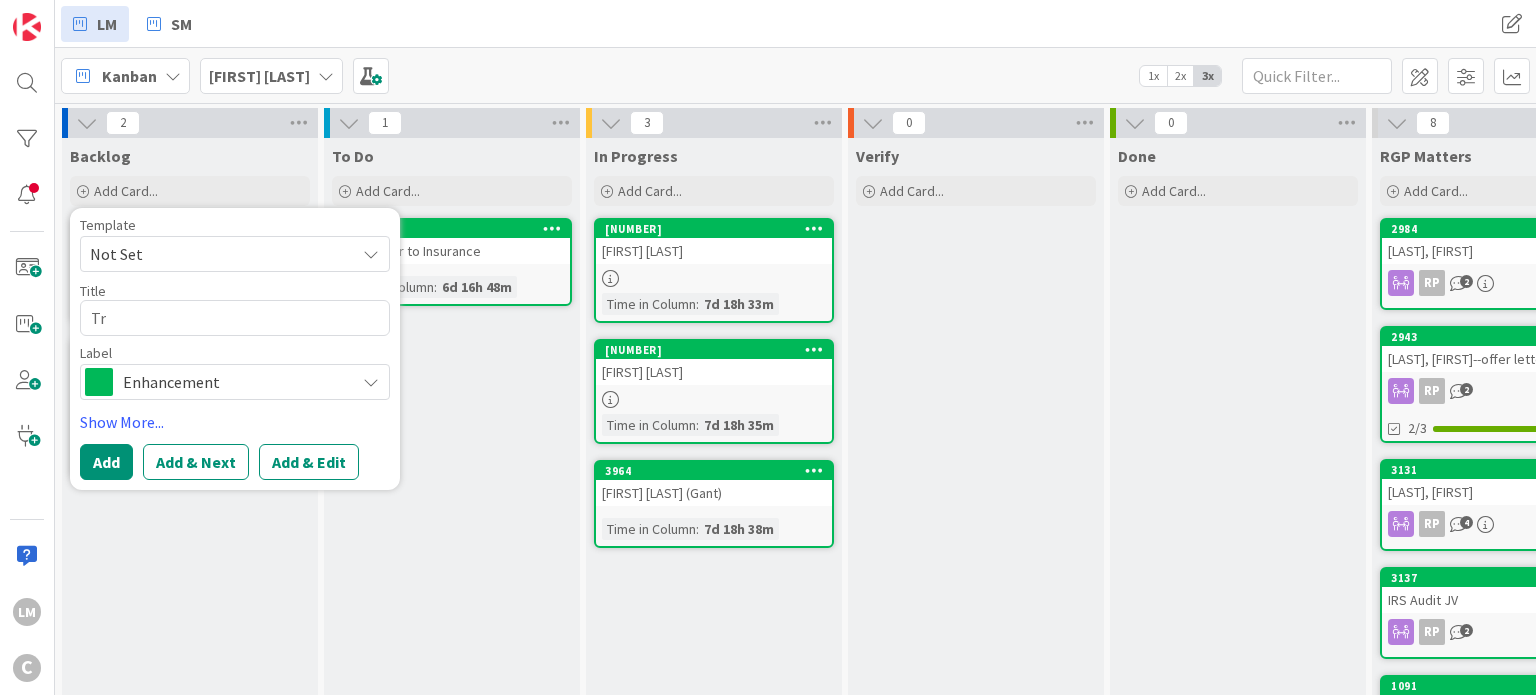 type on "x" 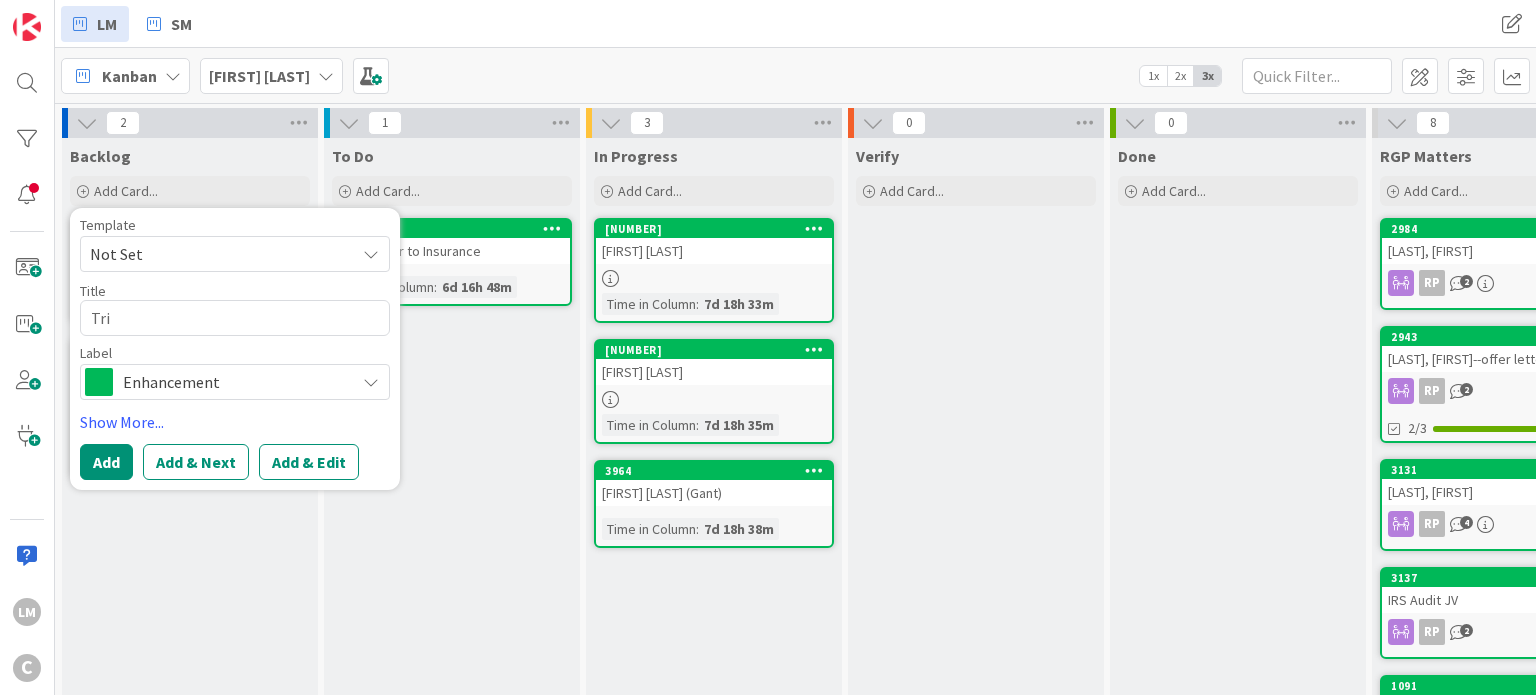 type on "x" 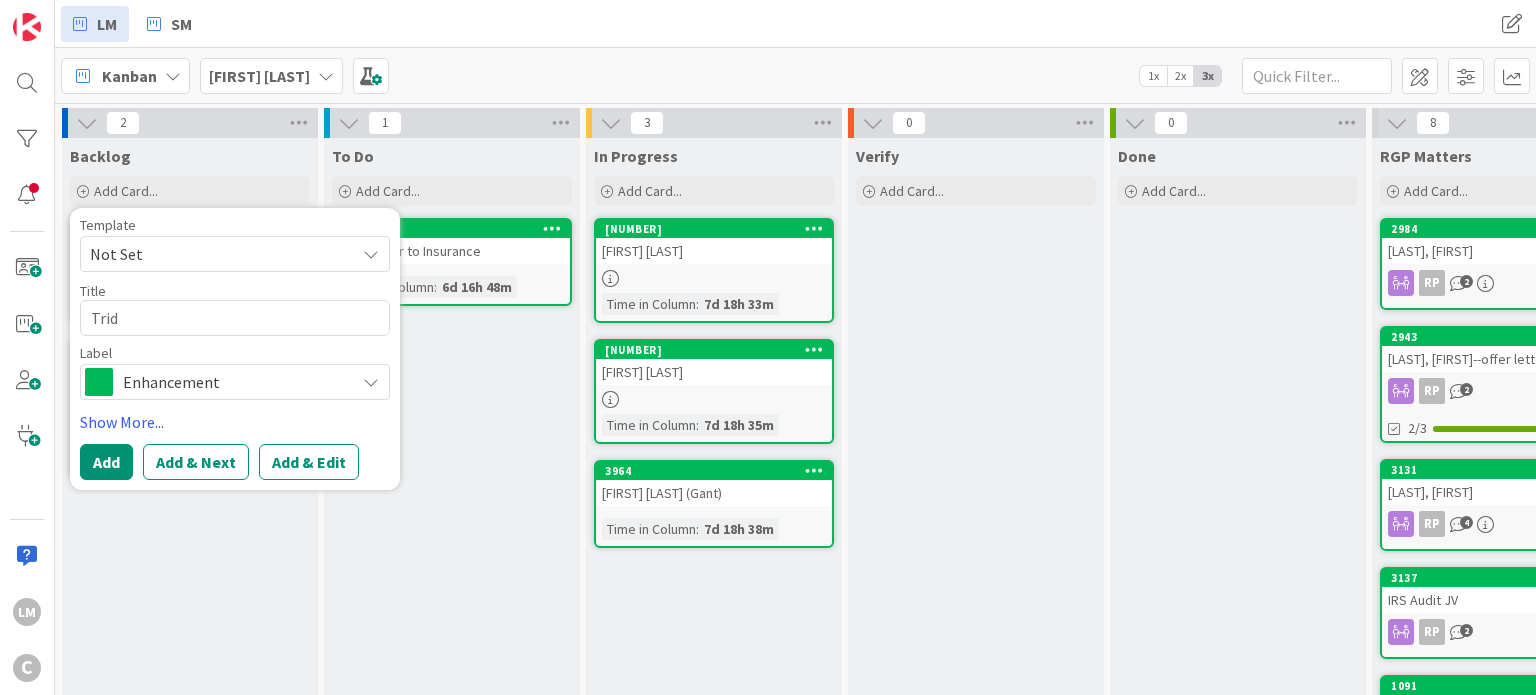 type on "x" 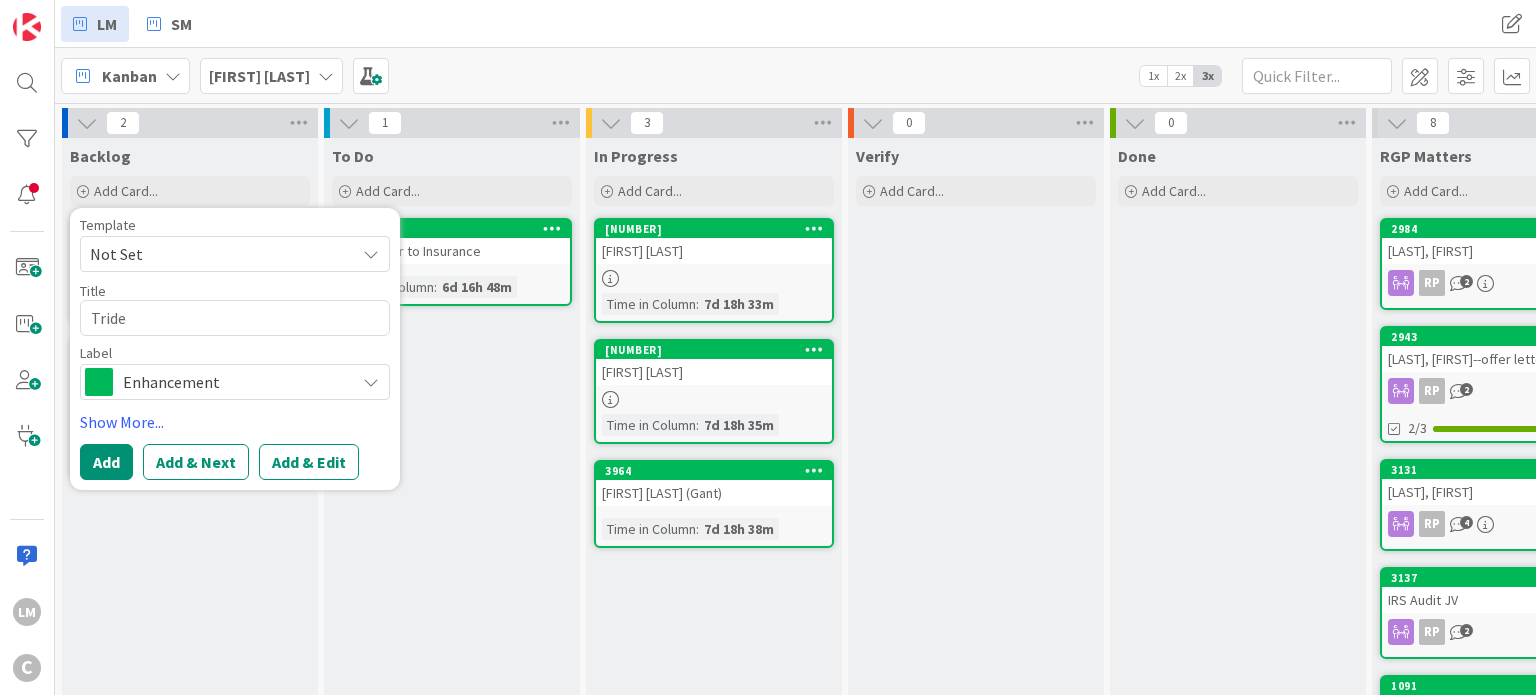 type on "x" 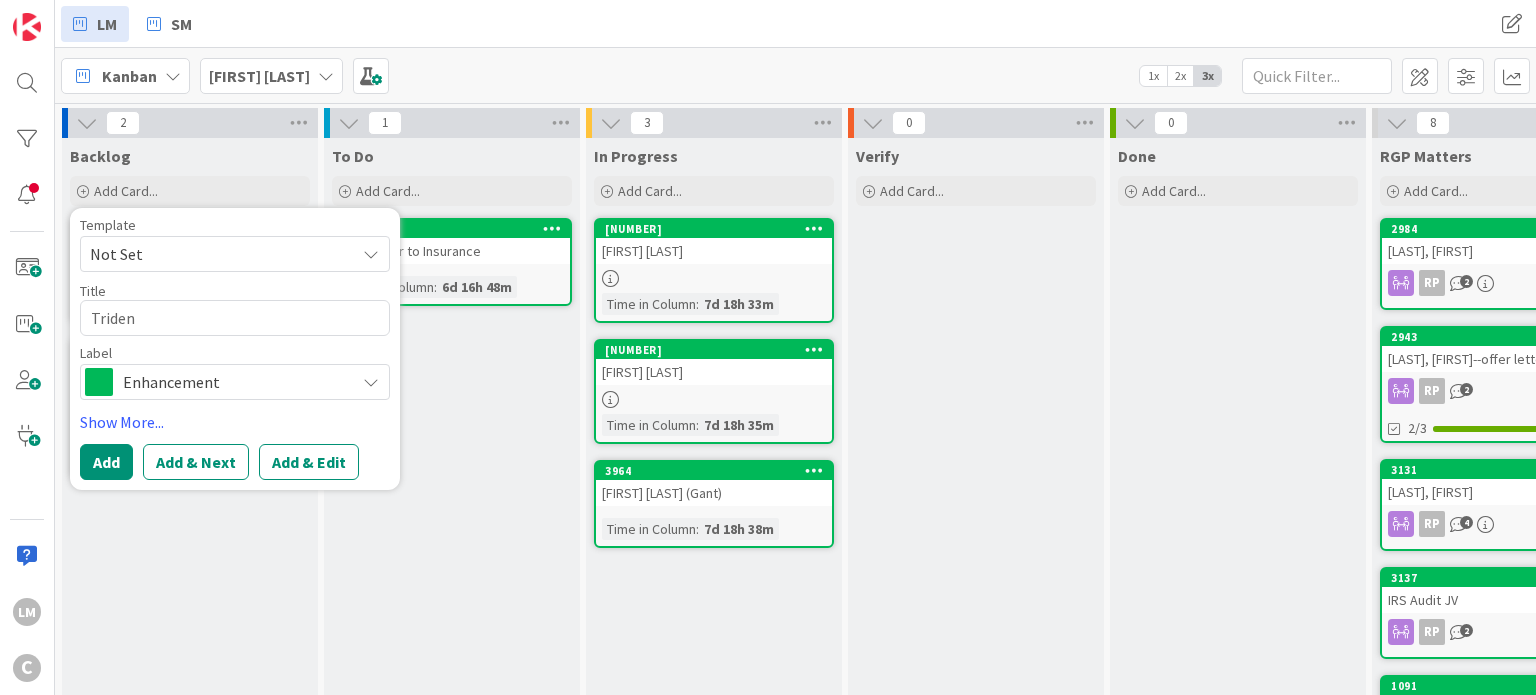type on "x" 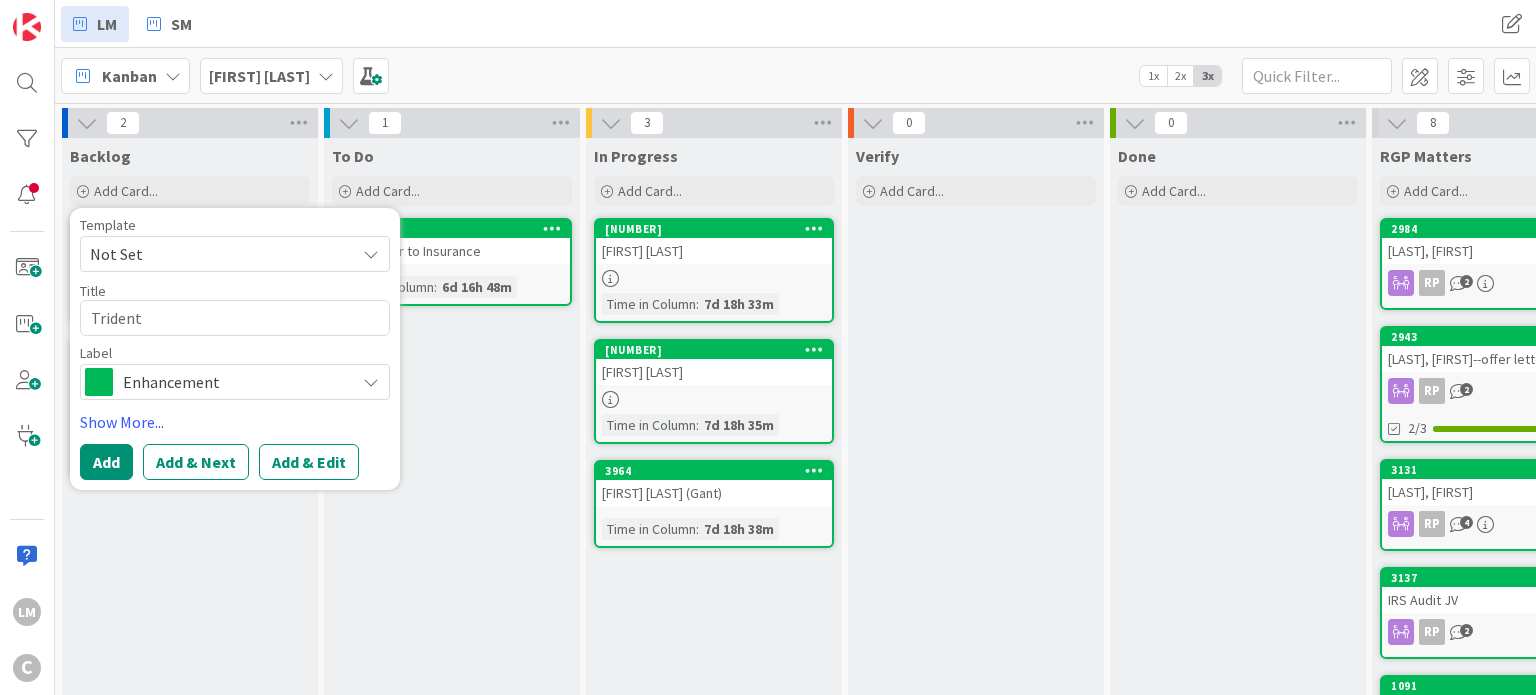type on "x" 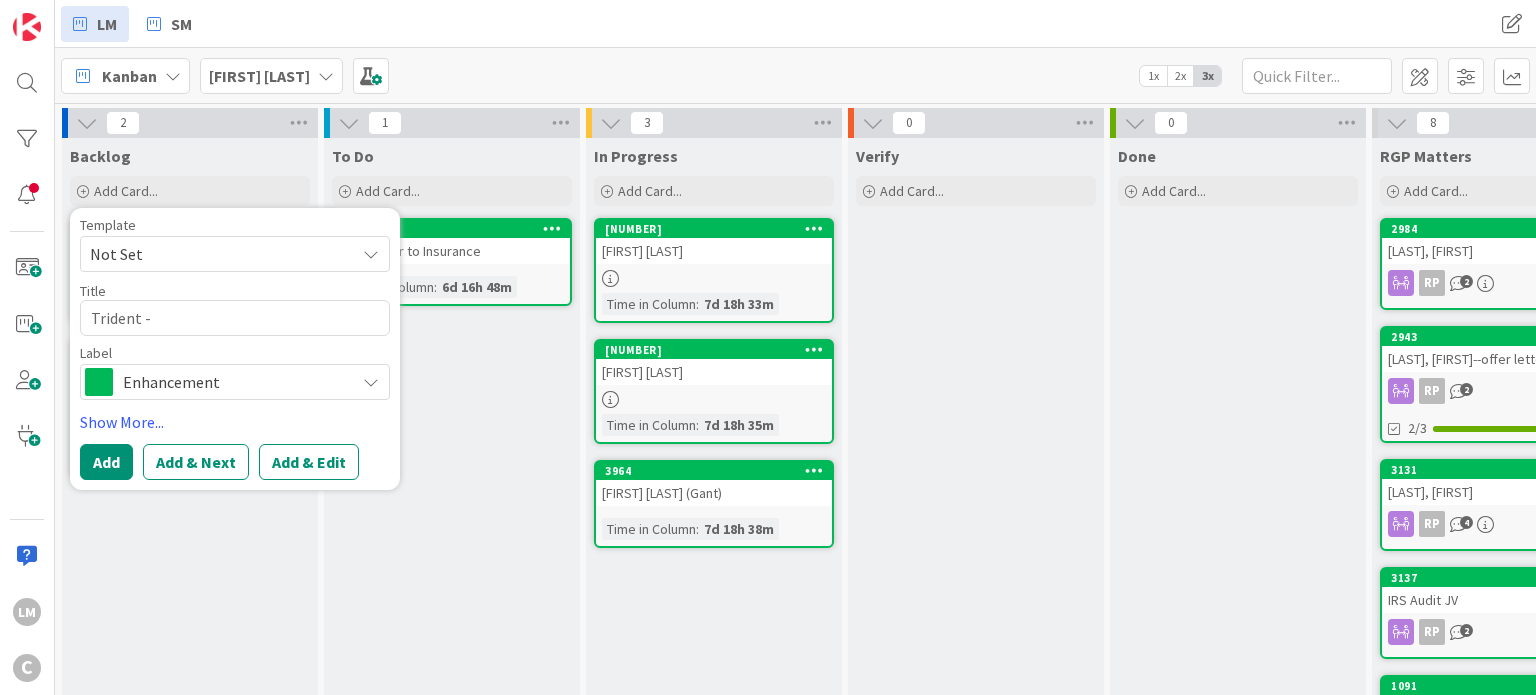 type on "x" 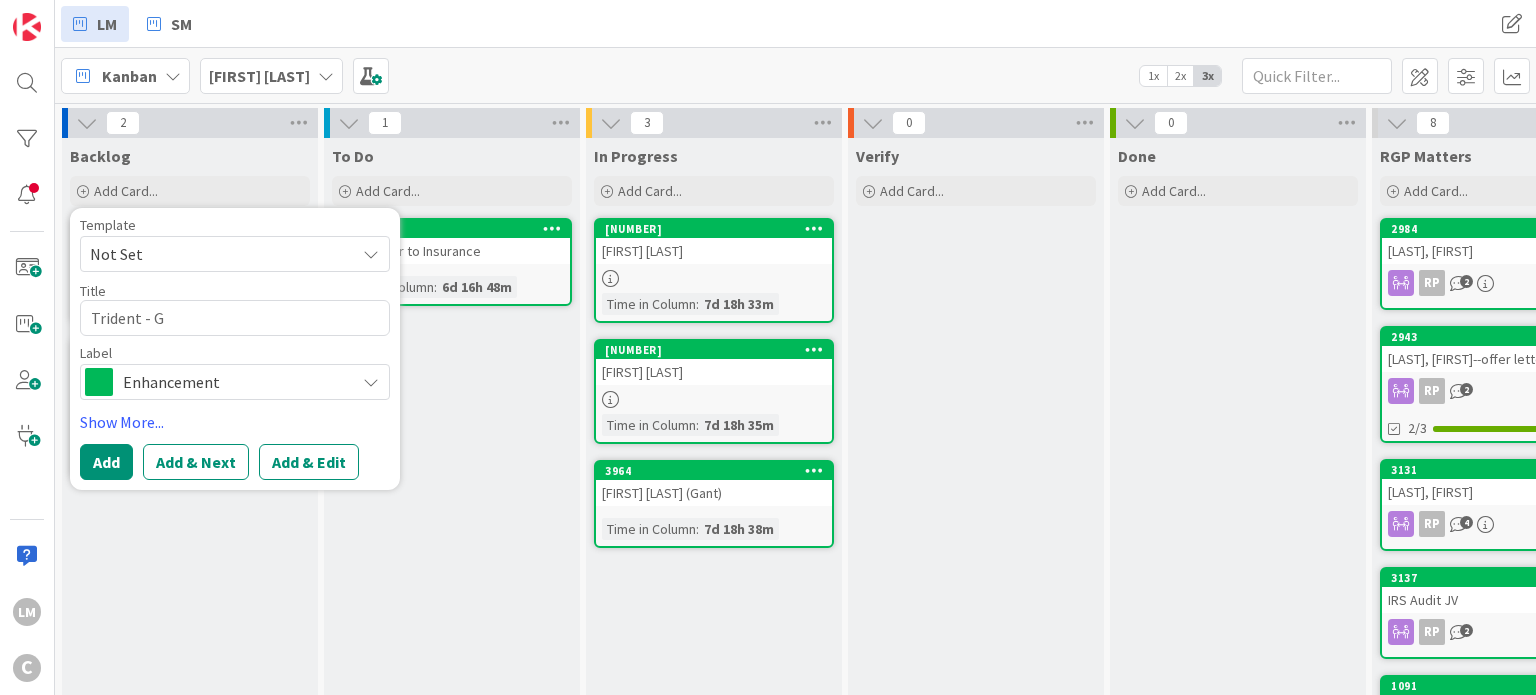 type on "x" 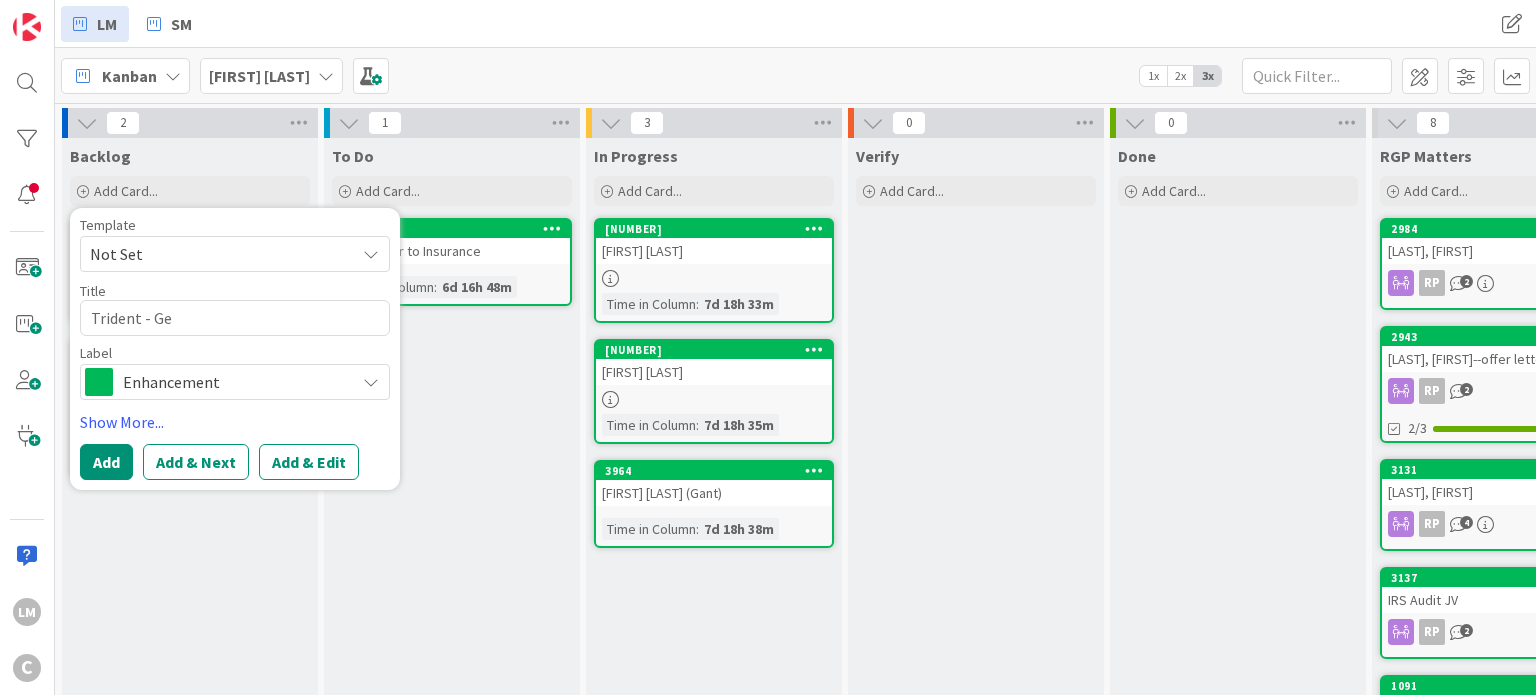 type on "x" 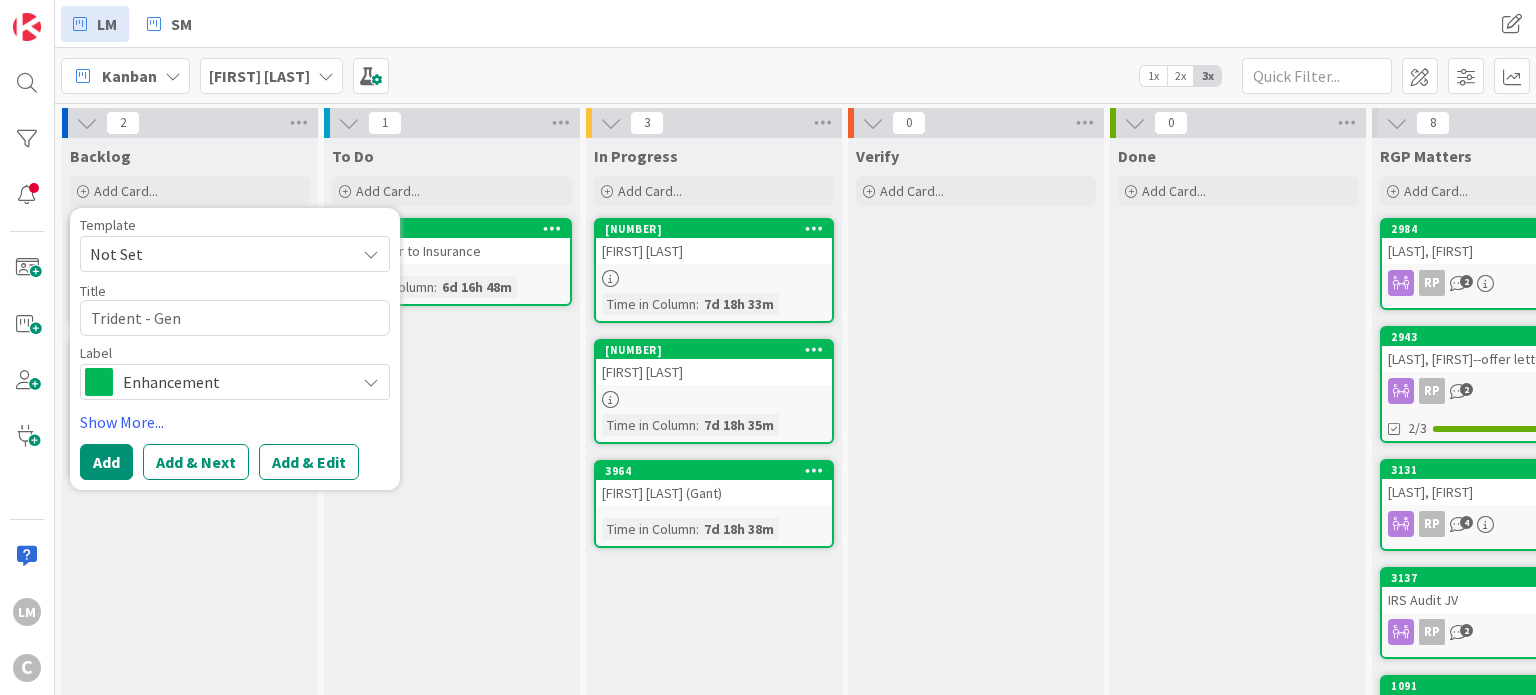 type on "Trident - Gene" 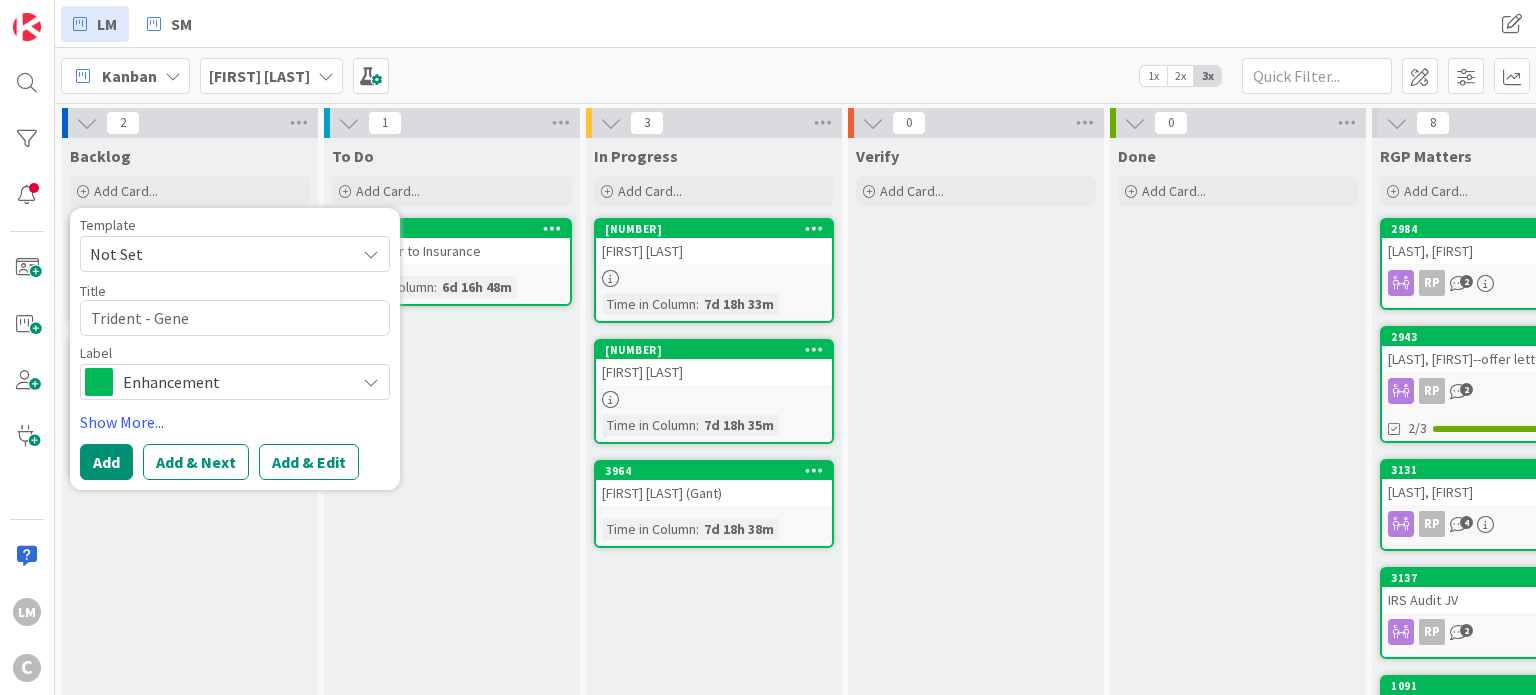 type on "x" 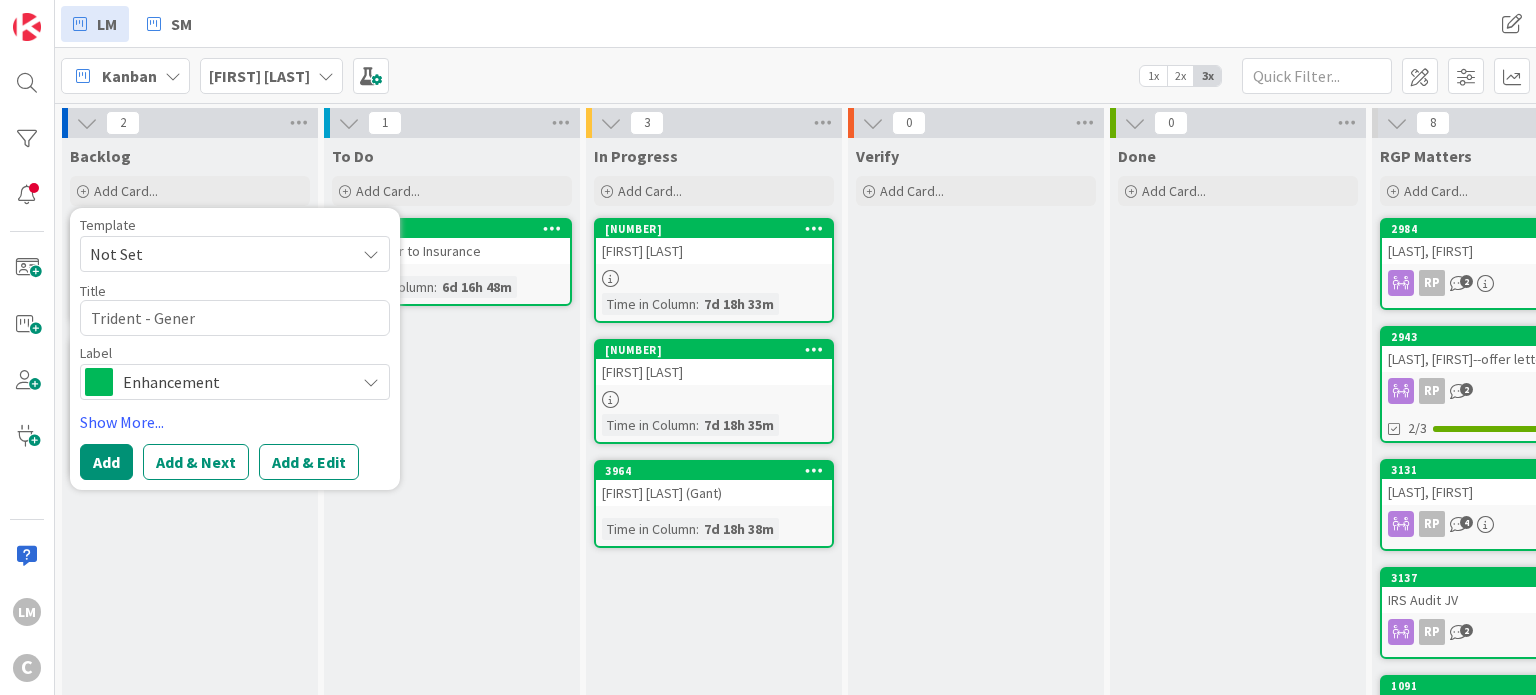 type on "x" 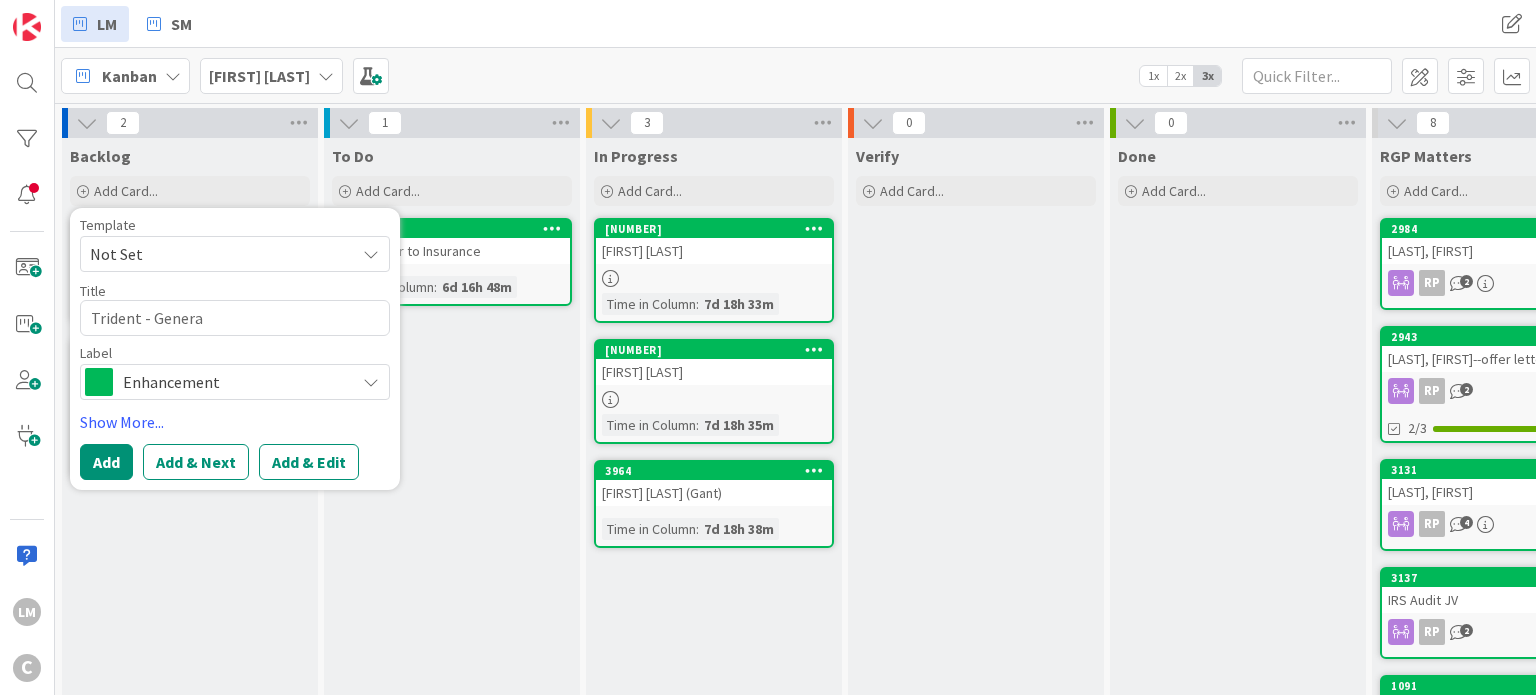 type on "x" 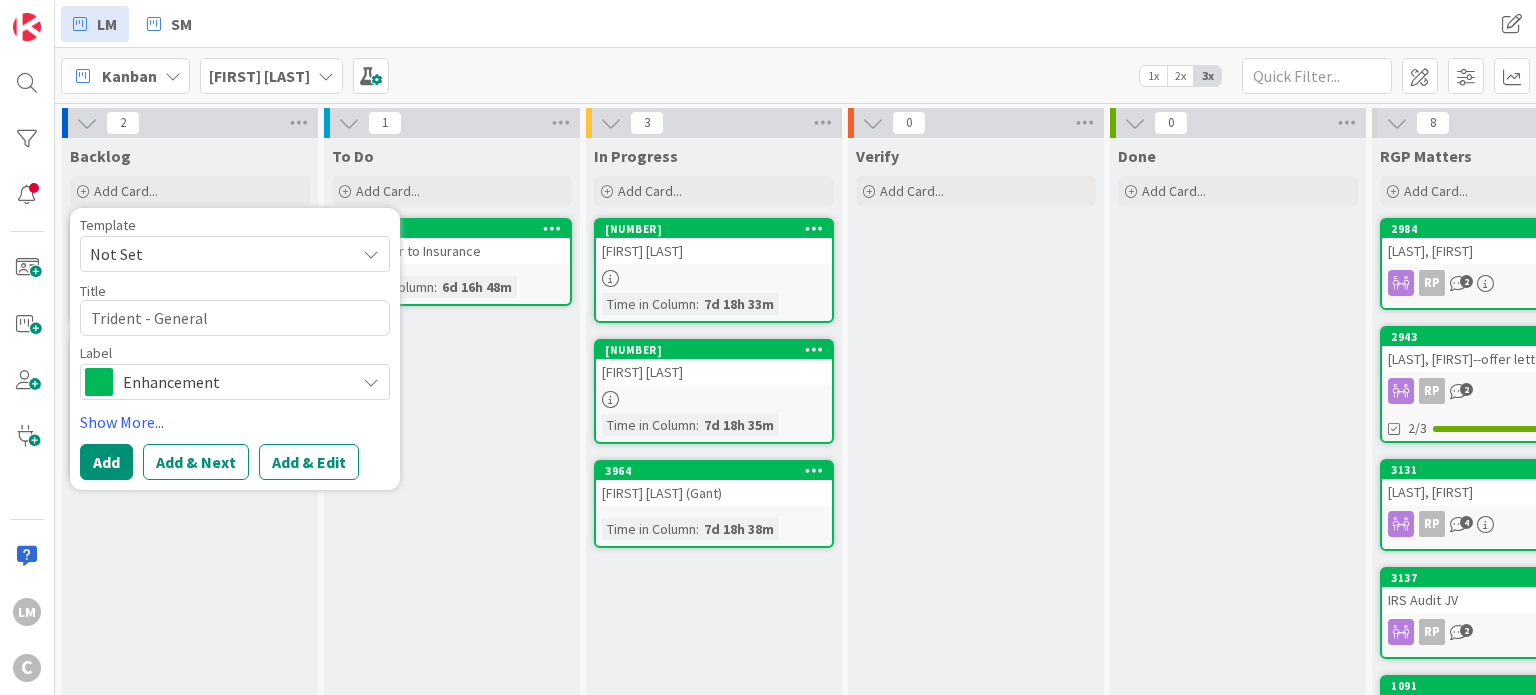 type on "x" 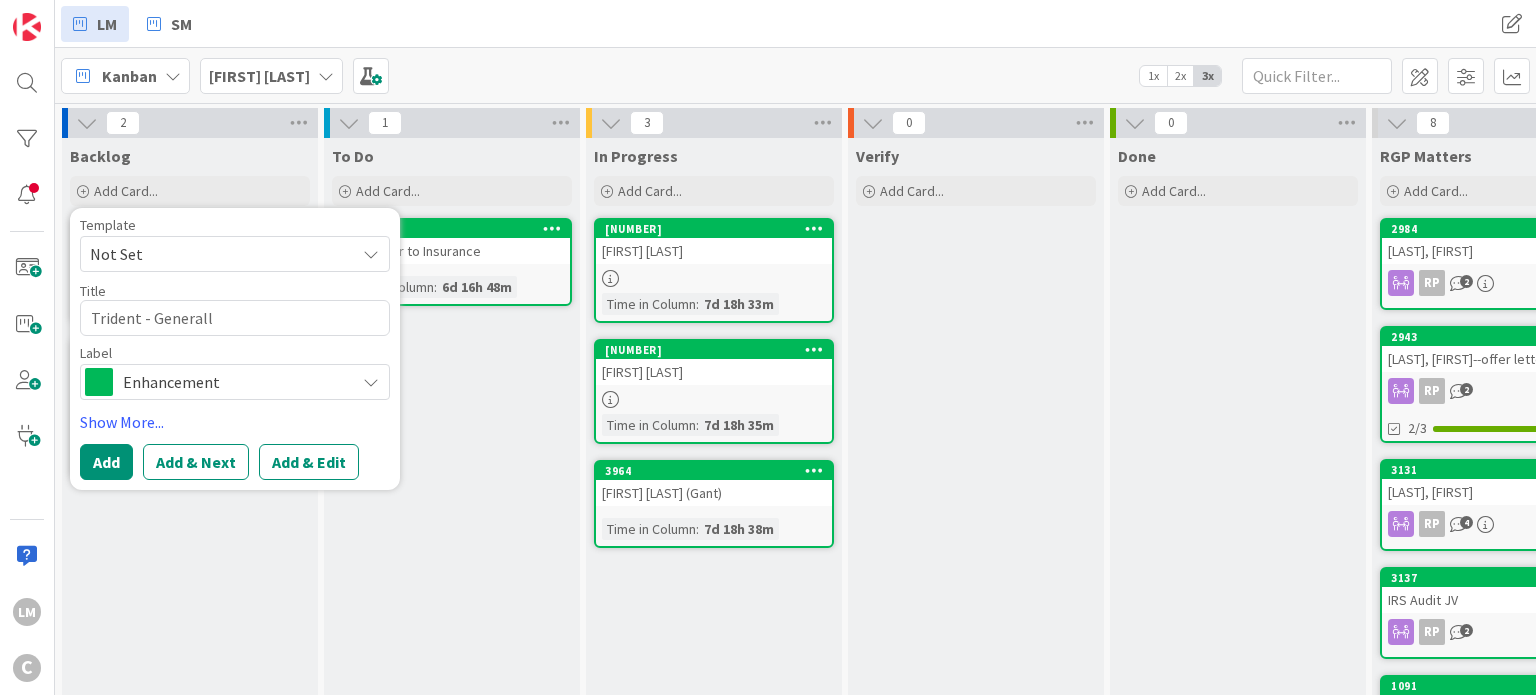 type on "x" 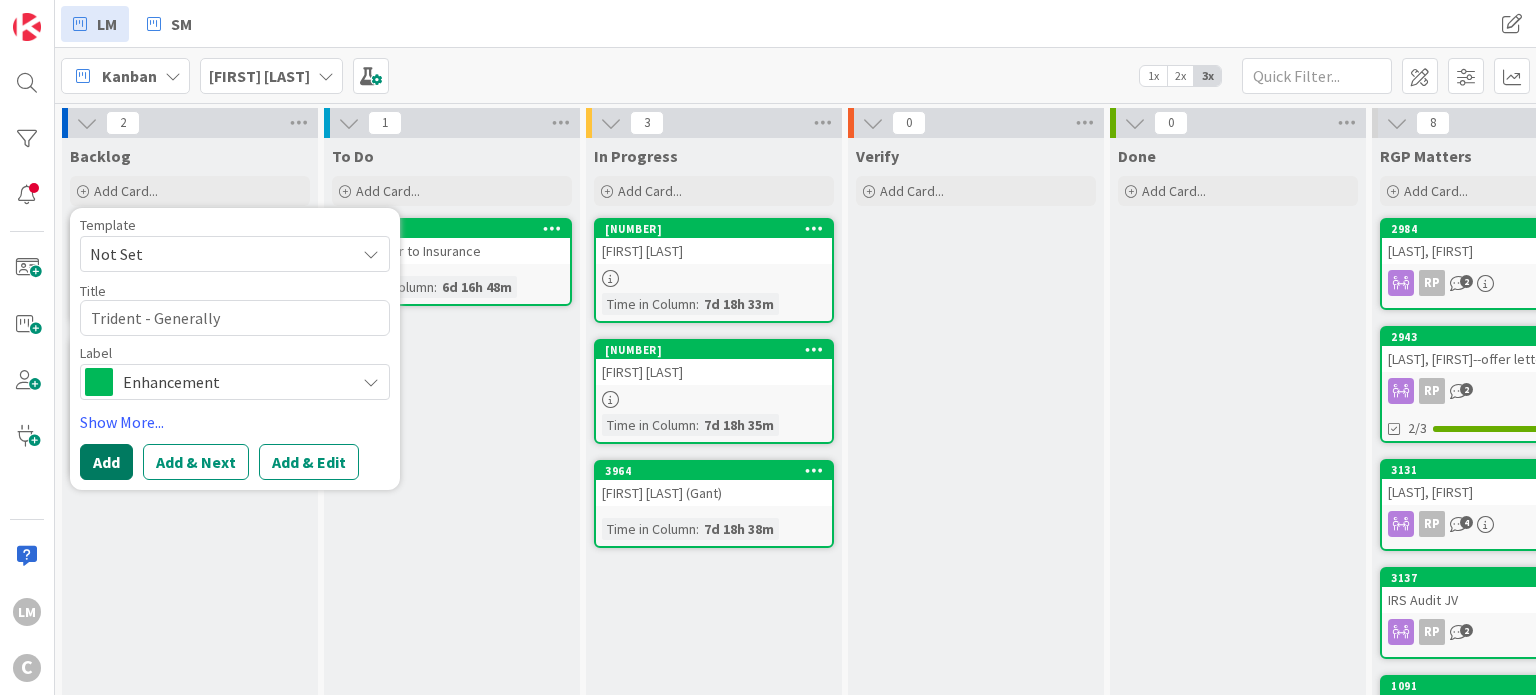 type on "Trident - Generally" 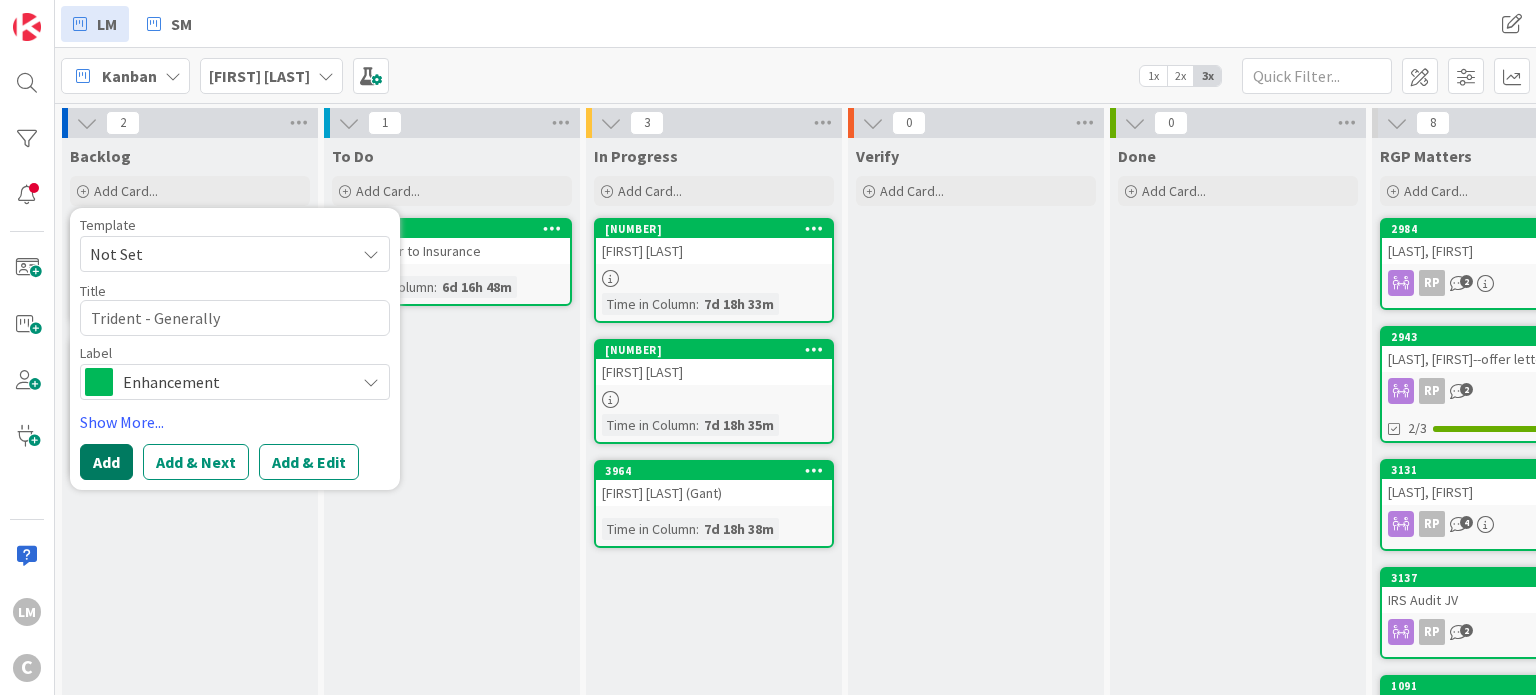 click on "Add" at bounding box center (106, 462) 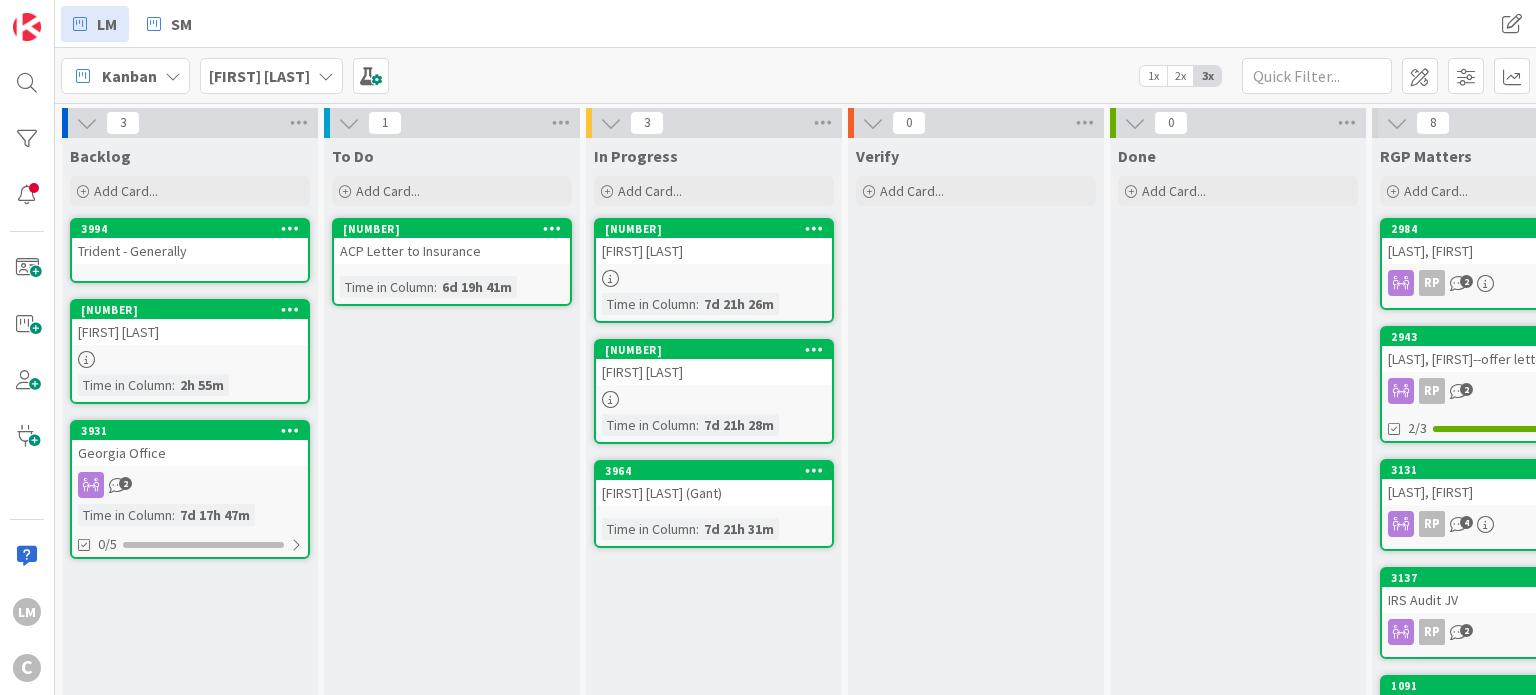 click on "Trident - Generally" at bounding box center [190, 251] 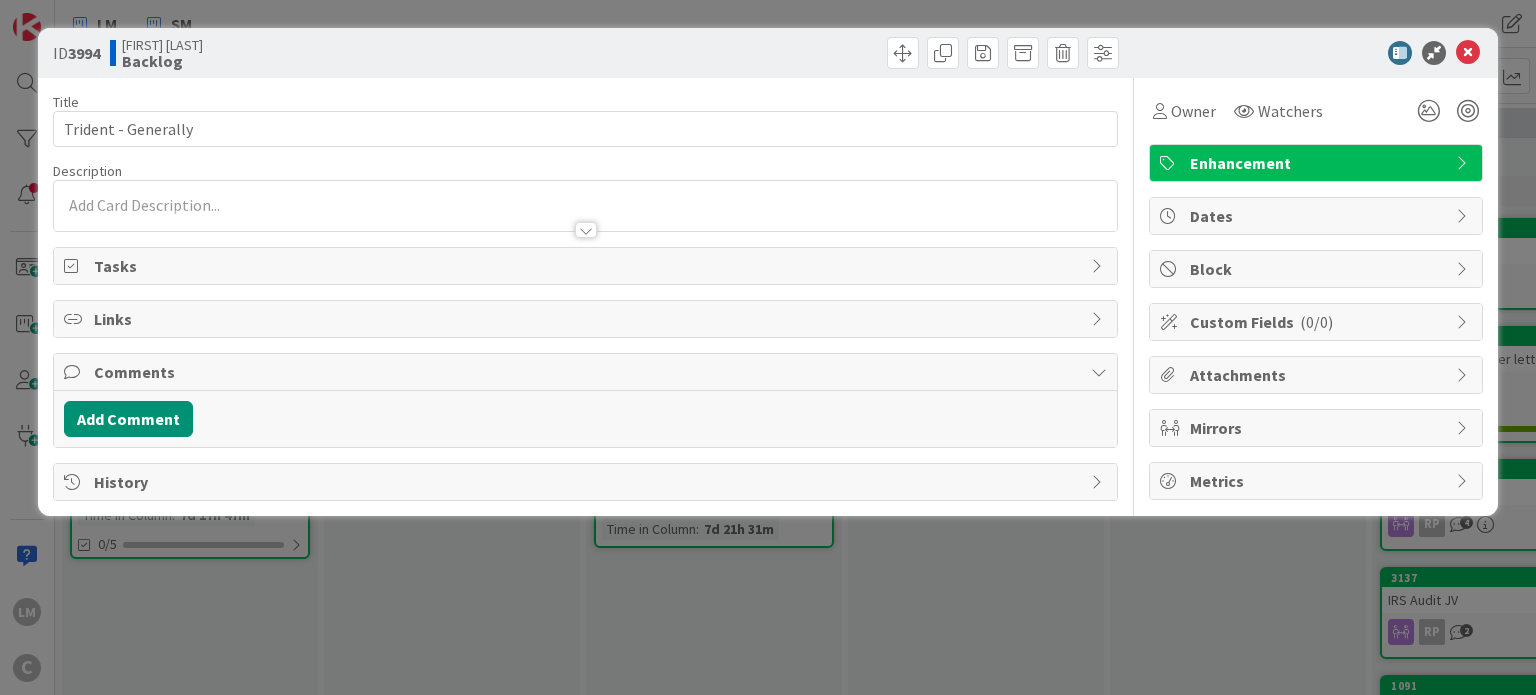 click at bounding box center [585, 206] 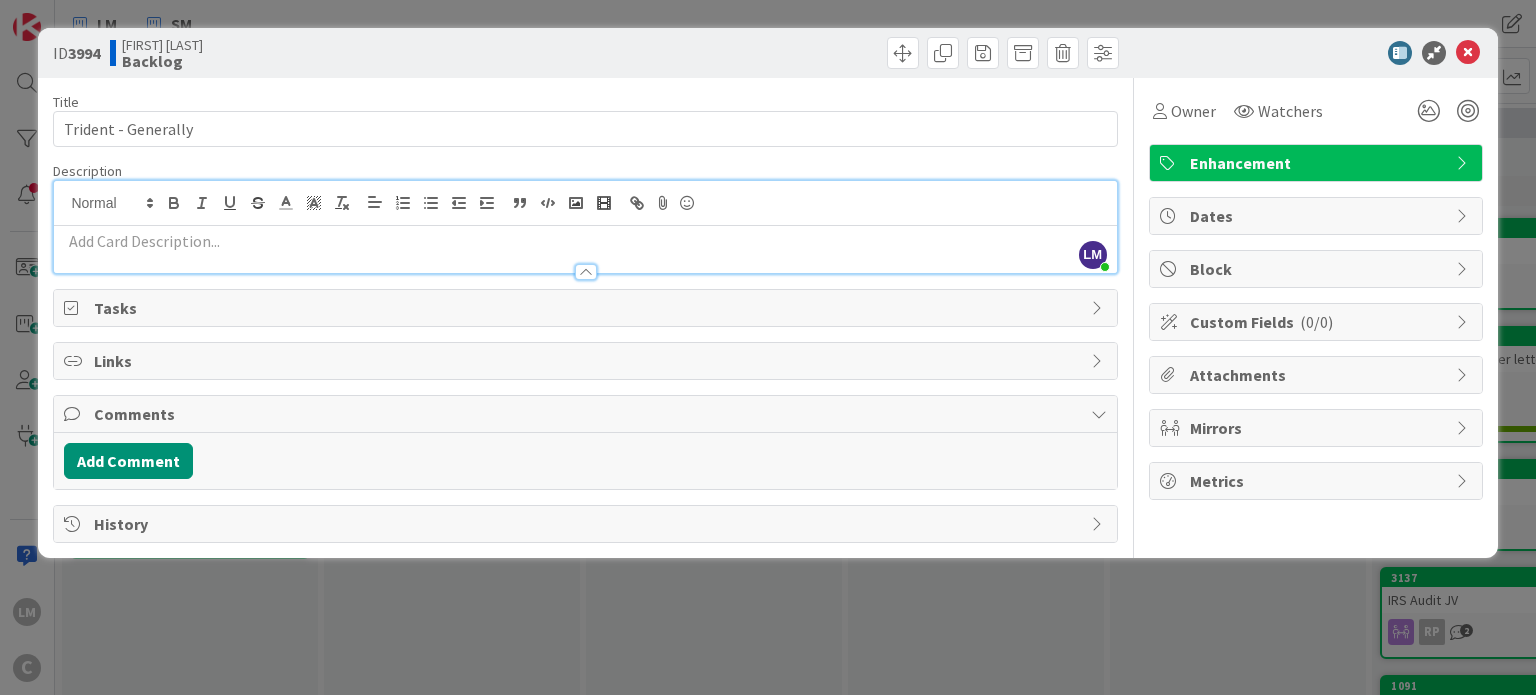 type 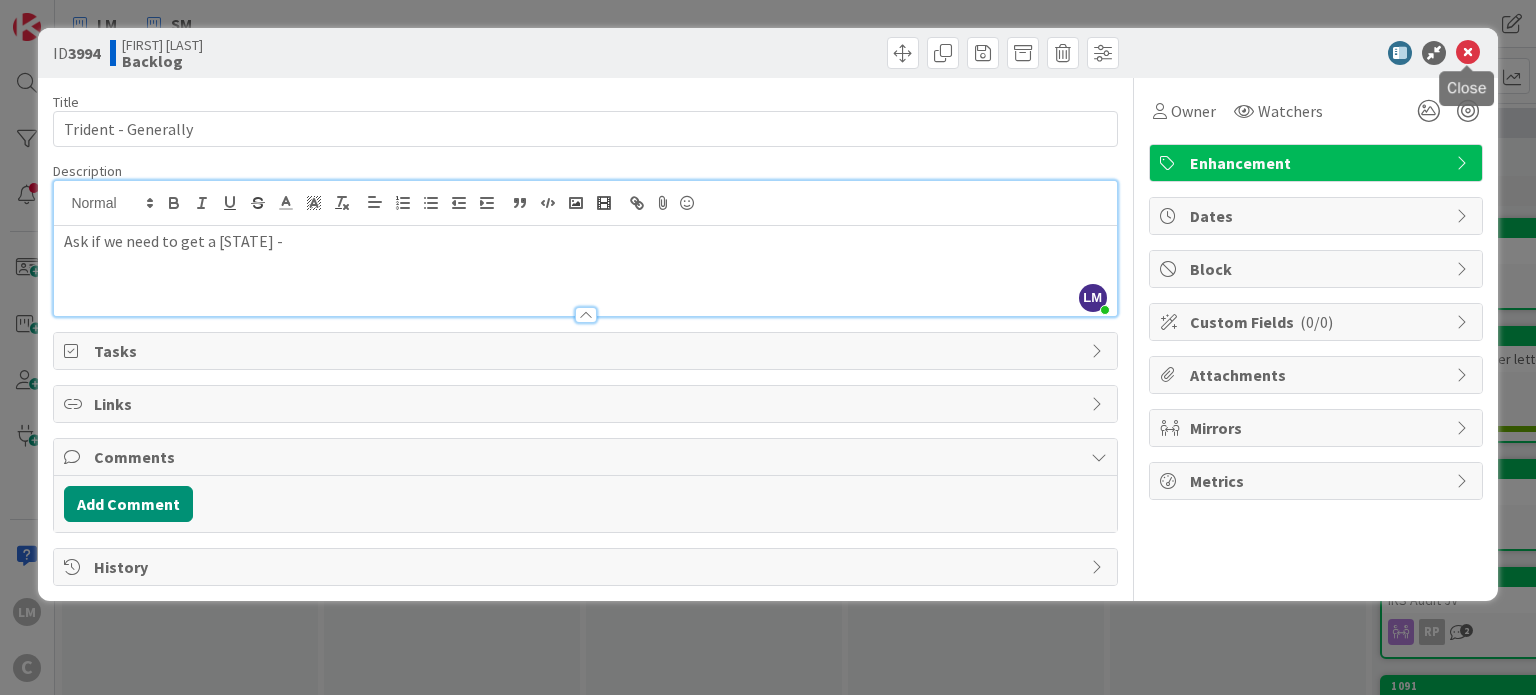 click at bounding box center [1468, 53] 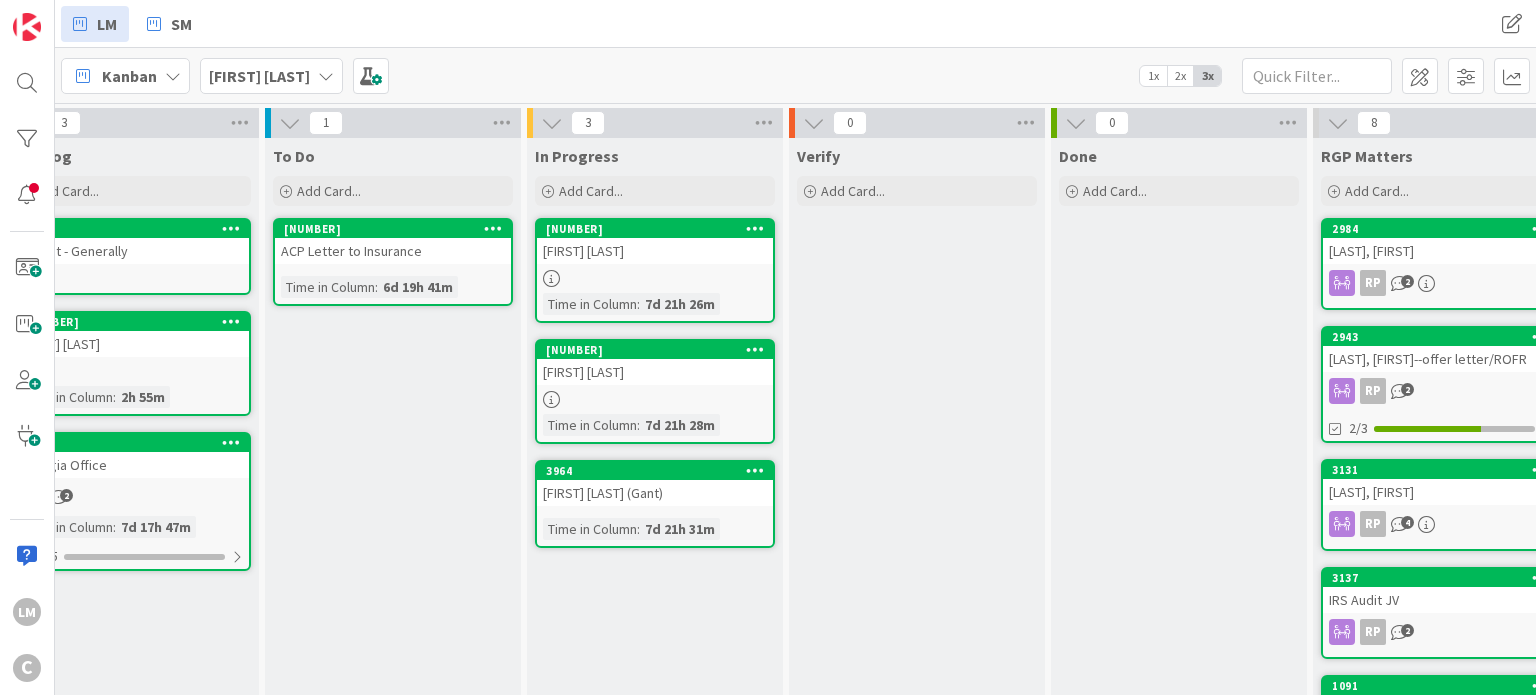 scroll, scrollTop: 0, scrollLeft: 0, axis: both 